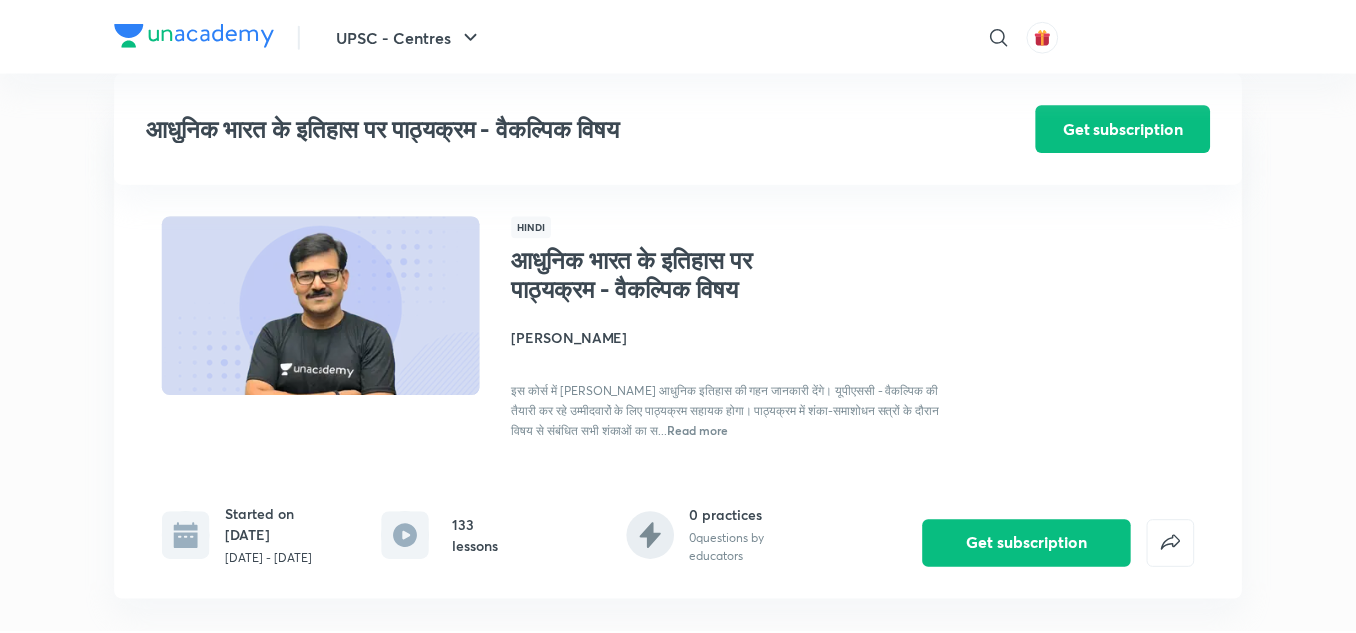 scroll, scrollTop: 895, scrollLeft: 0, axis: vertical 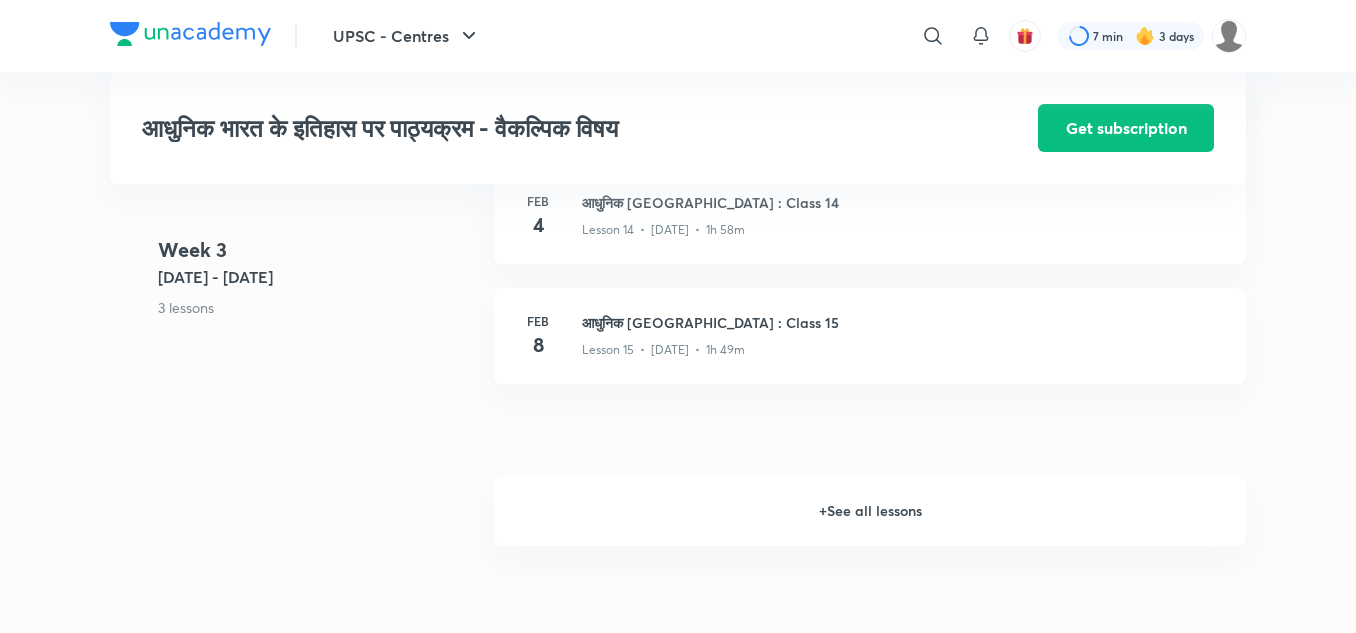 click on "+  See all lessons" at bounding box center (870, 511) 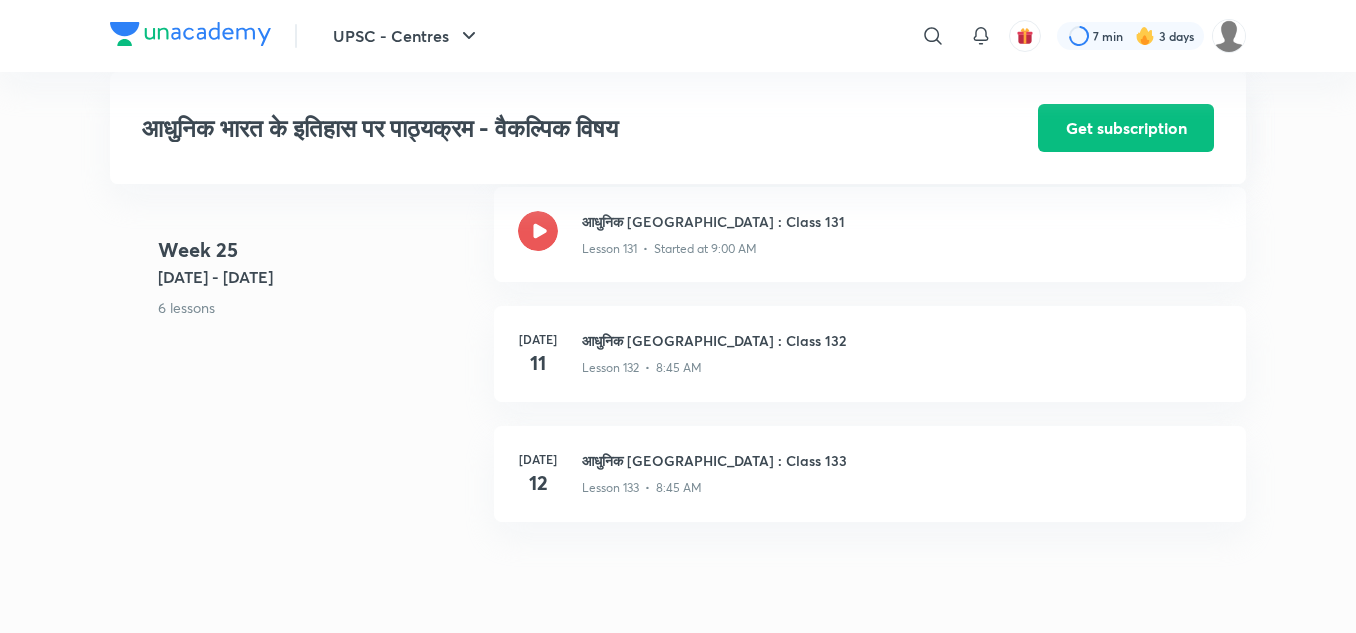 scroll, scrollTop: 18936, scrollLeft: 0, axis: vertical 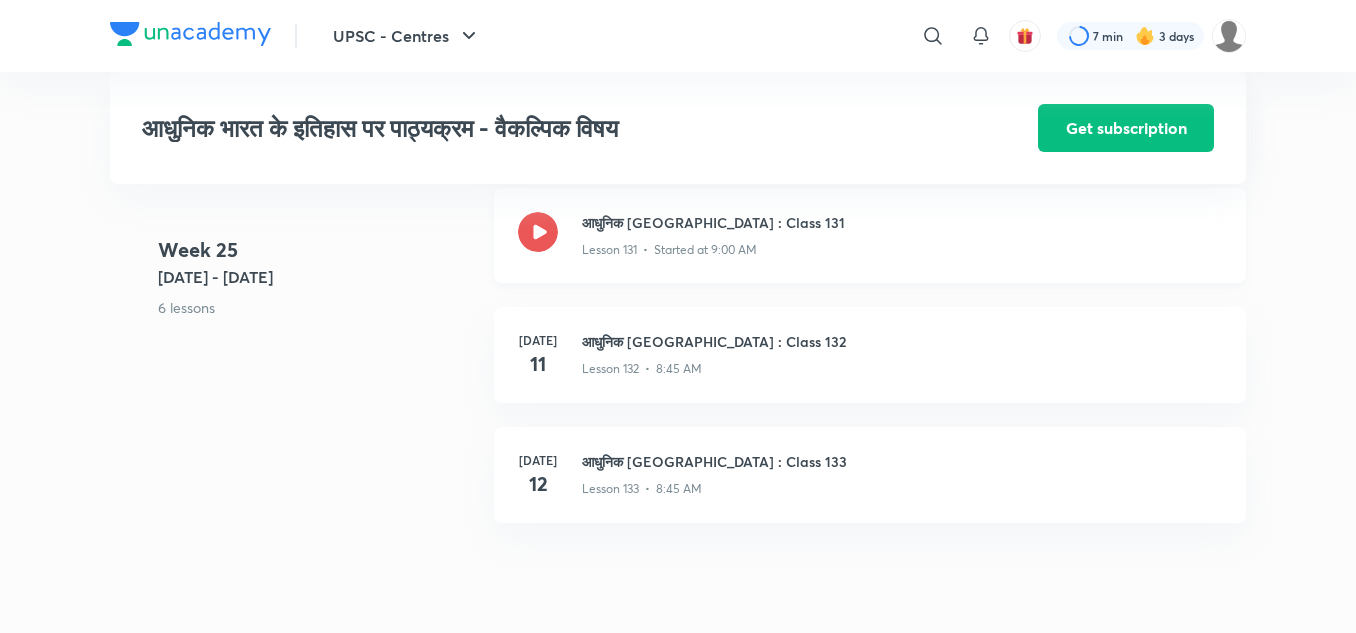click on "आधुनिक [GEOGRAPHIC_DATA] : Class 131" at bounding box center [902, -18197] 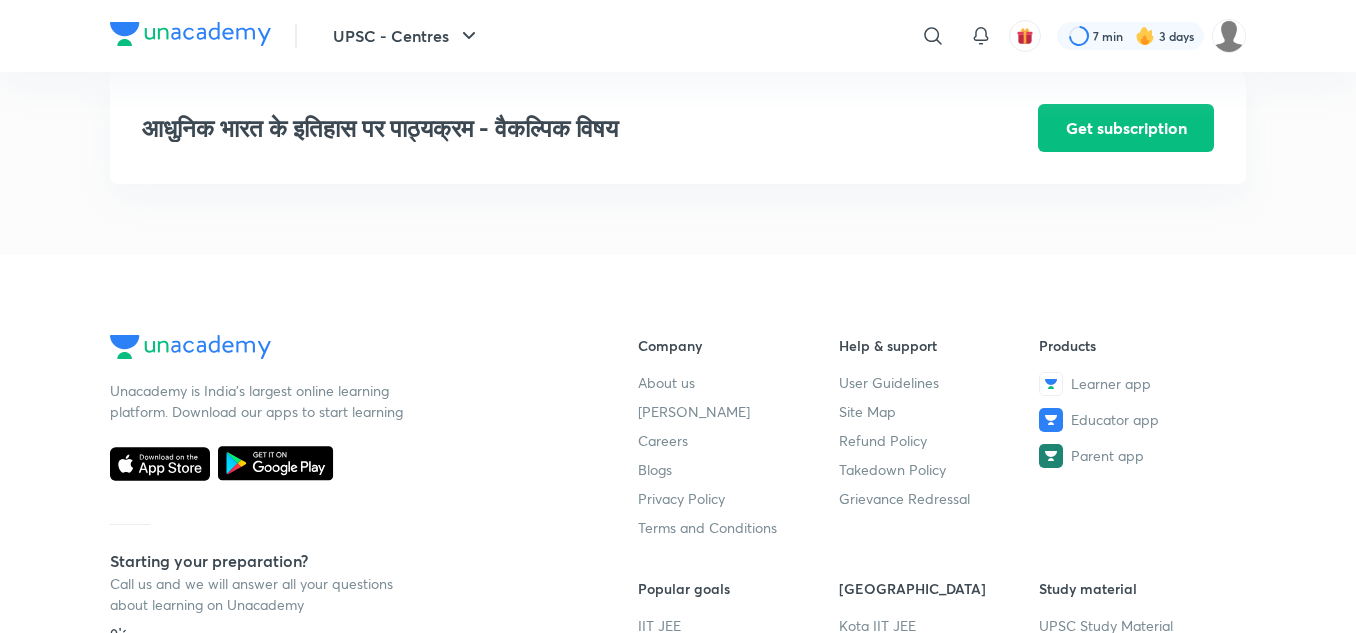 scroll, scrollTop: 19720, scrollLeft: 0, axis: vertical 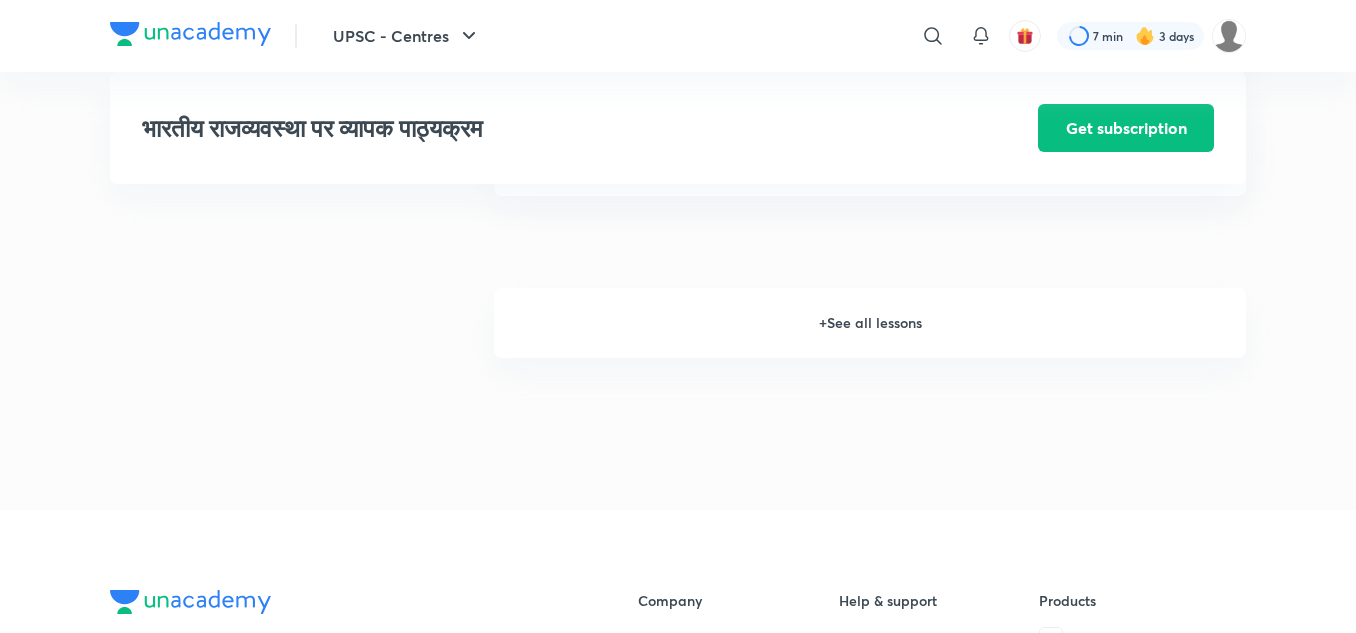 click on "+  See all lessons" at bounding box center (870, 323) 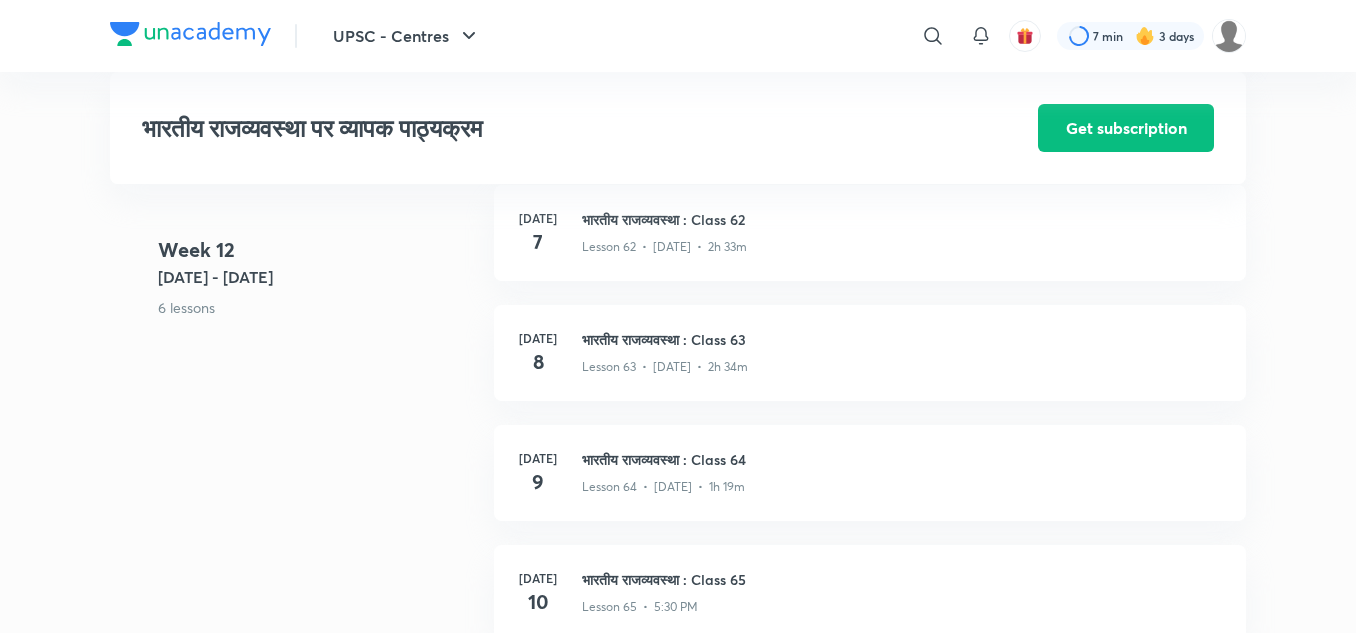 scroll, scrollTop: 9359, scrollLeft: 0, axis: vertical 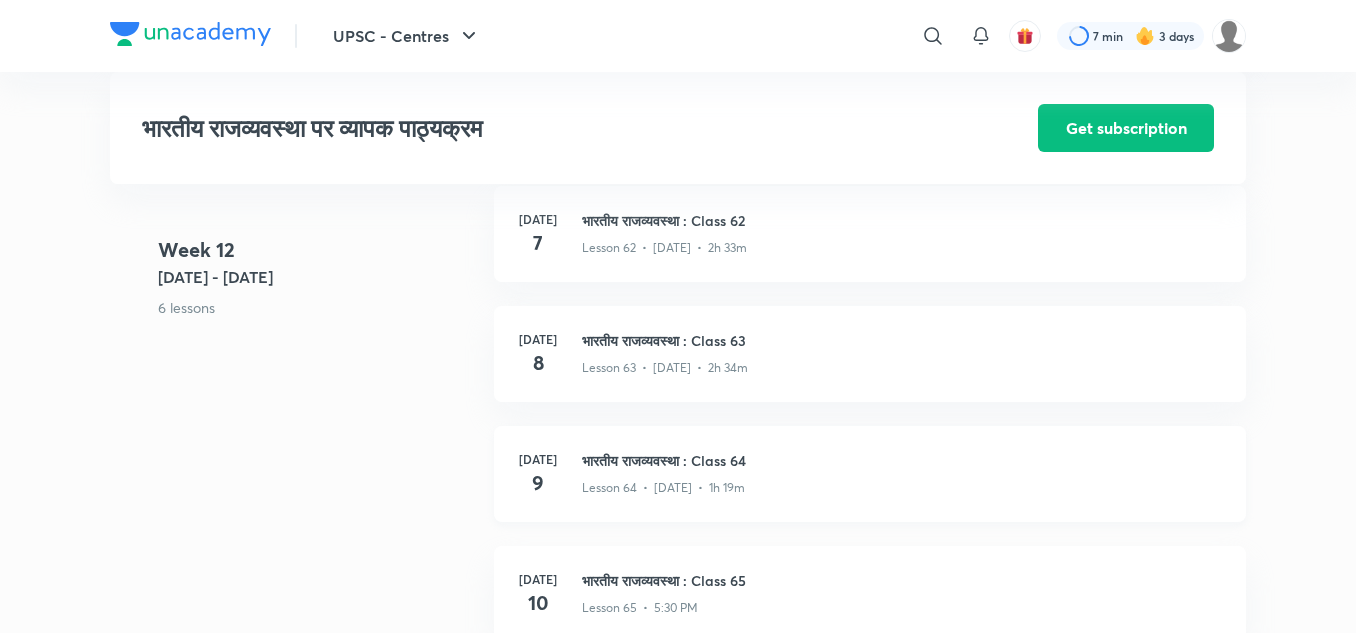 click on "भारतीय राजव्यवस्था : Class 64" at bounding box center (902, 460) 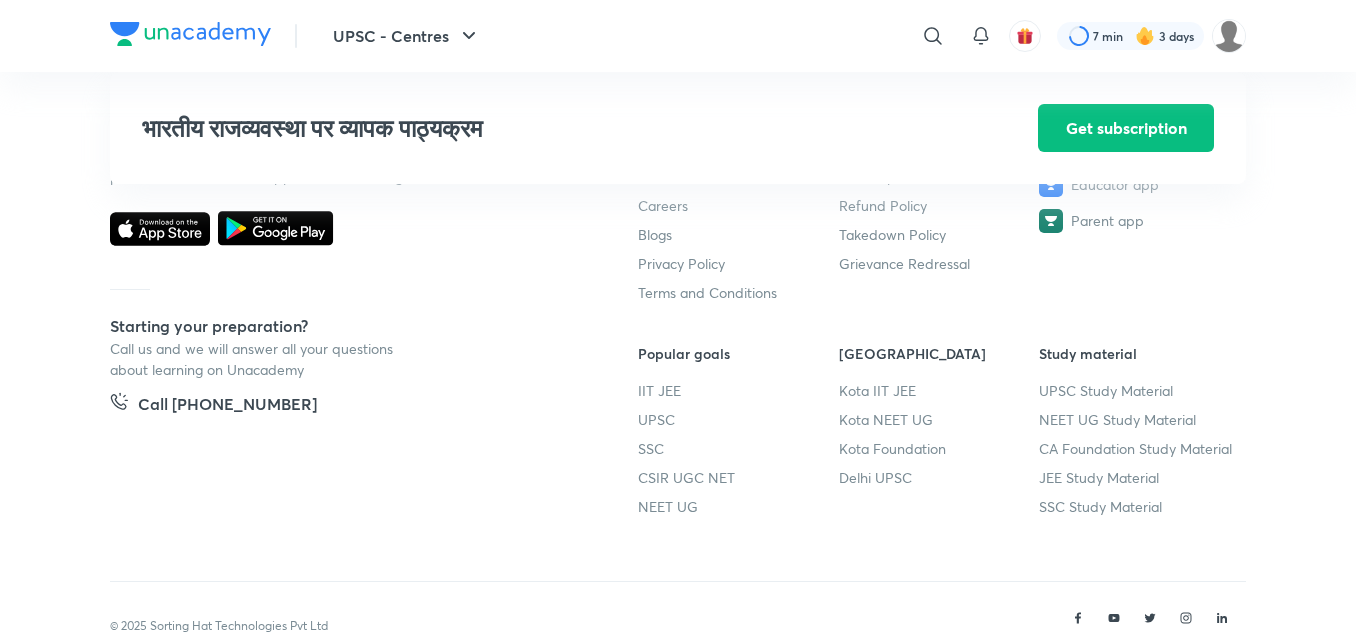 scroll, scrollTop: 10456, scrollLeft: 0, axis: vertical 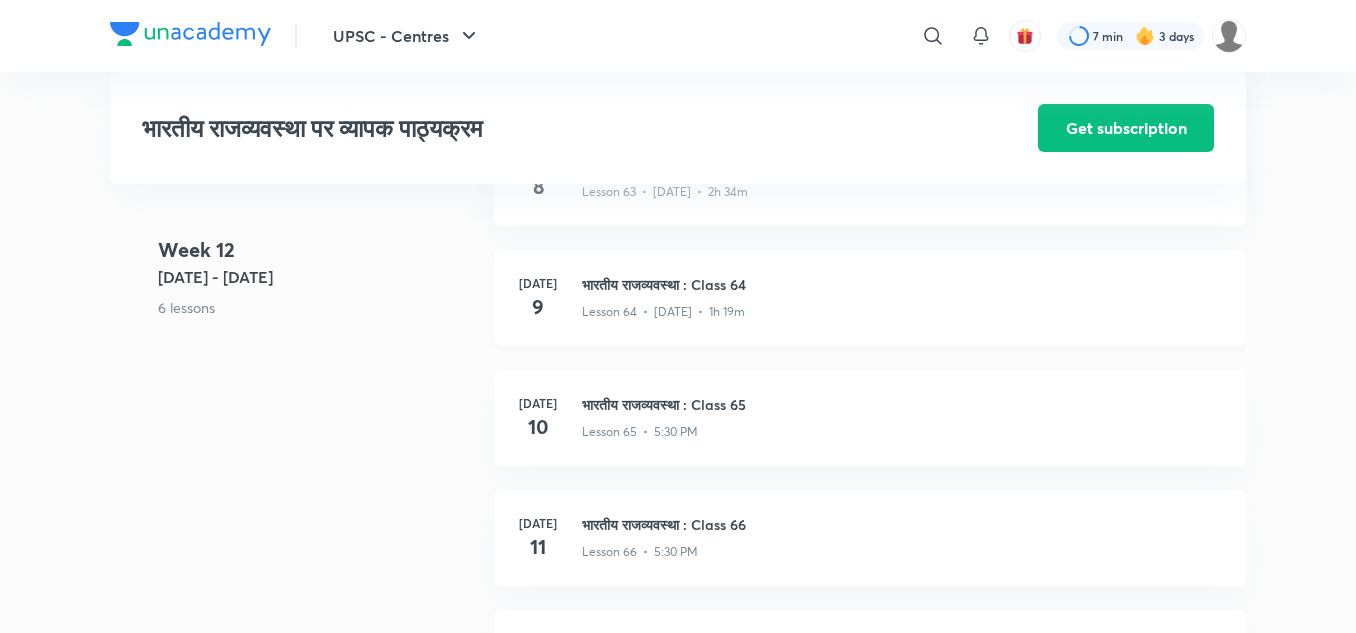 click on "भारतीय राजव्यवस्था : Class 64" at bounding box center (902, 284) 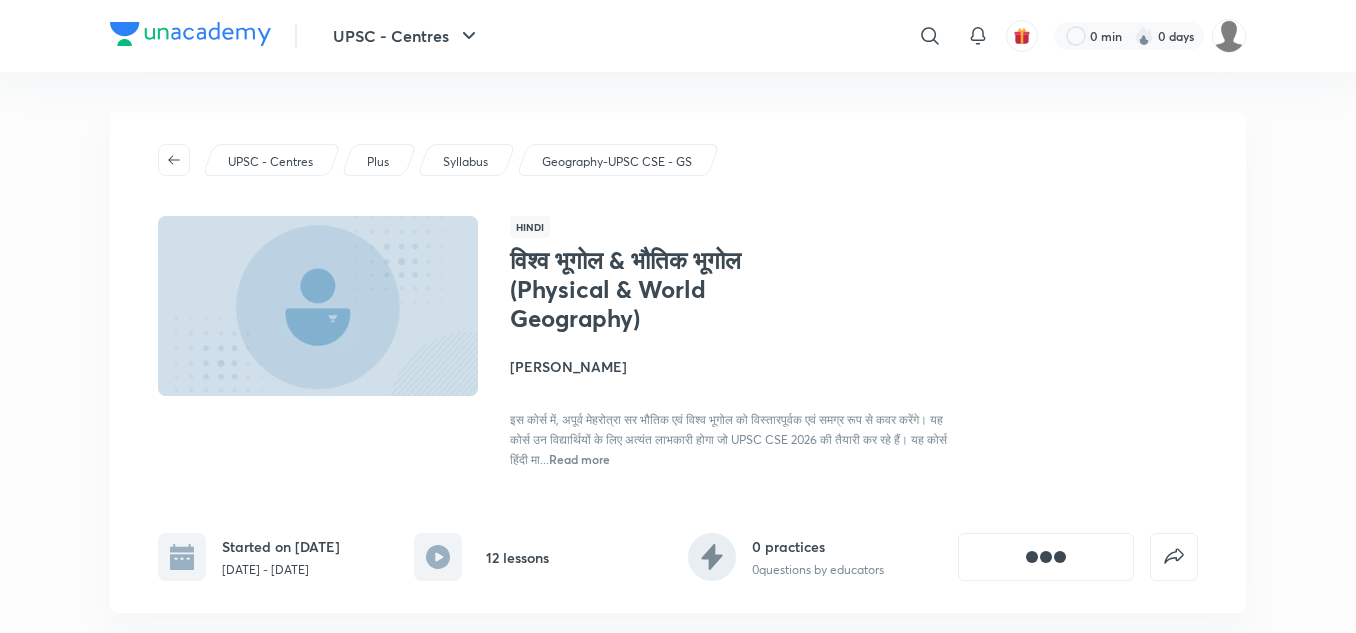 scroll, scrollTop: 0, scrollLeft: 0, axis: both 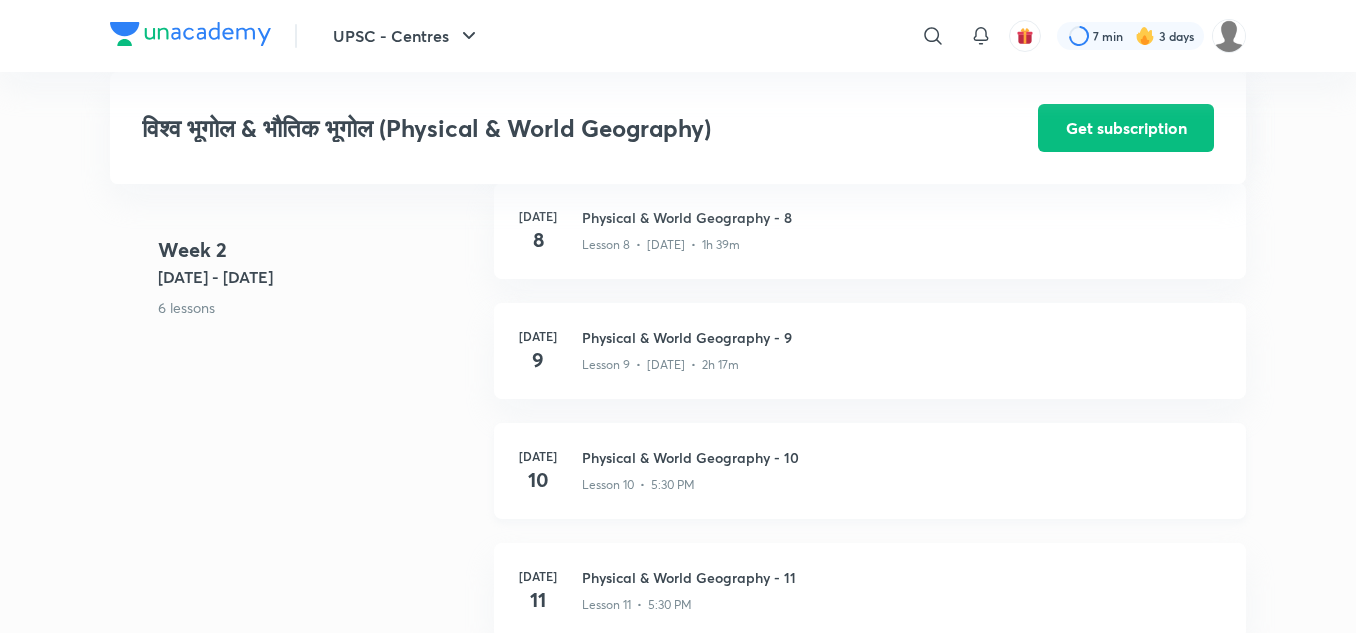 click on "Physical & World Geography - 10" at bounding box center [902, 457] 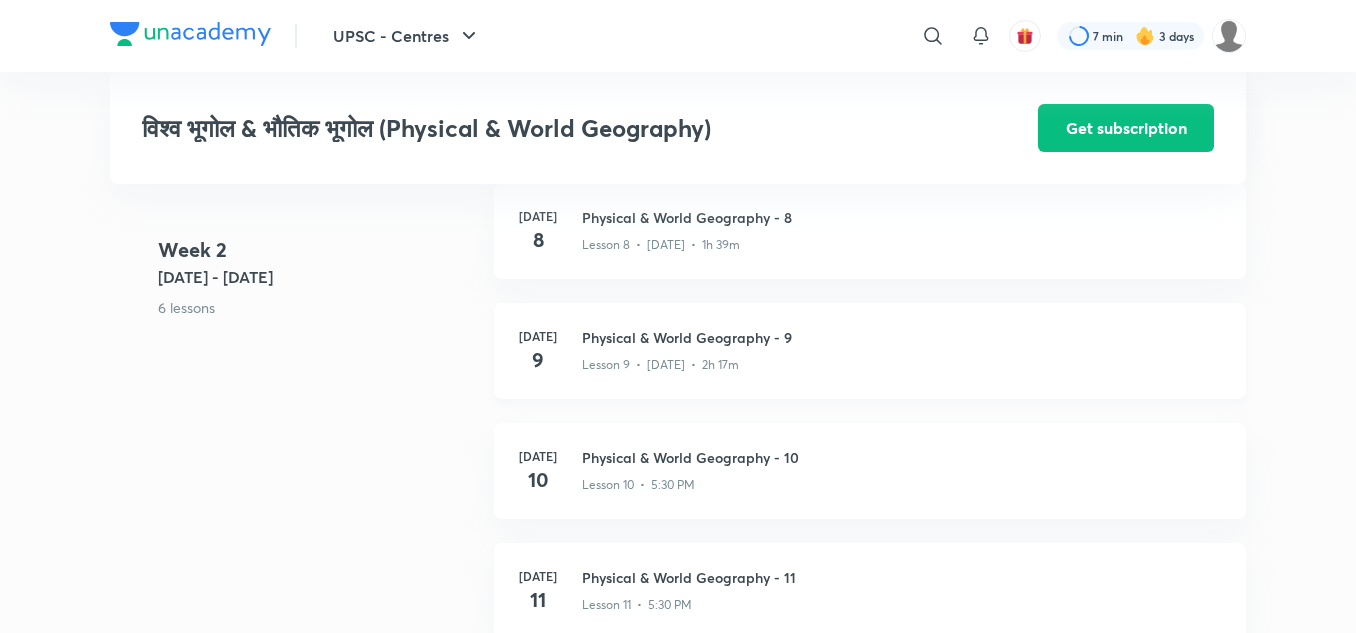 click on "Physical & World Geography - 9" at bounding box center (902, 337) 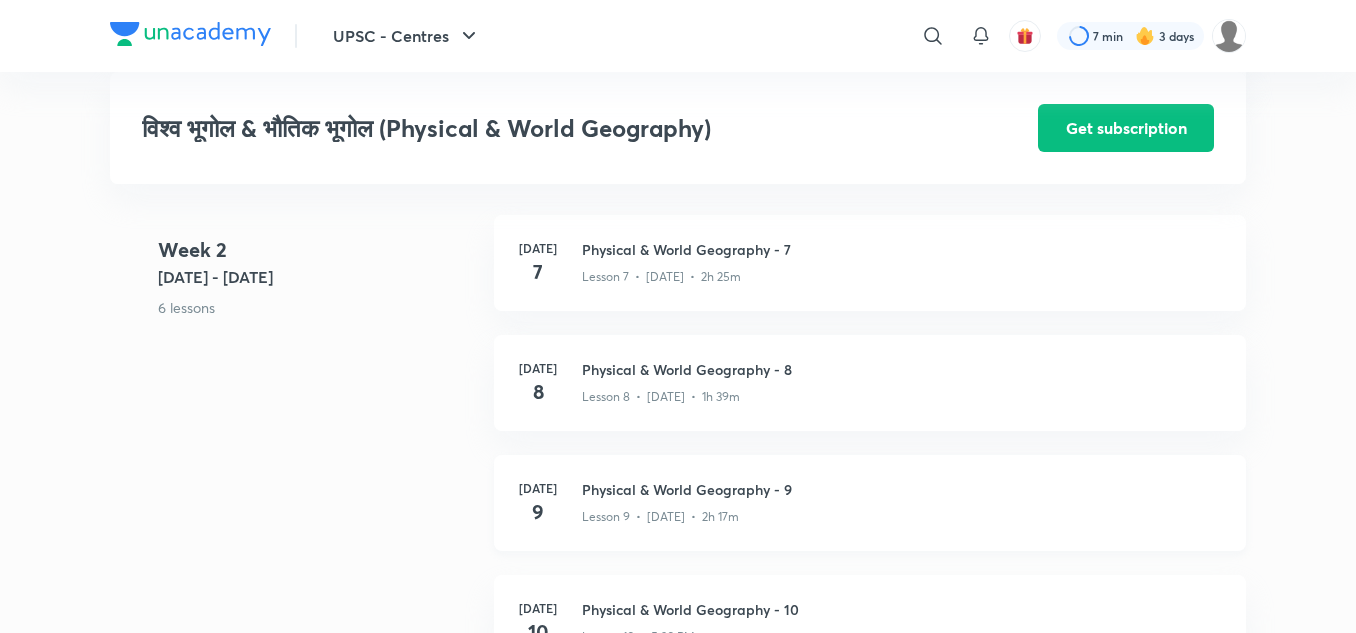 scroll, scrollTop: 1557, scrollLeft: 0, axis: vertical 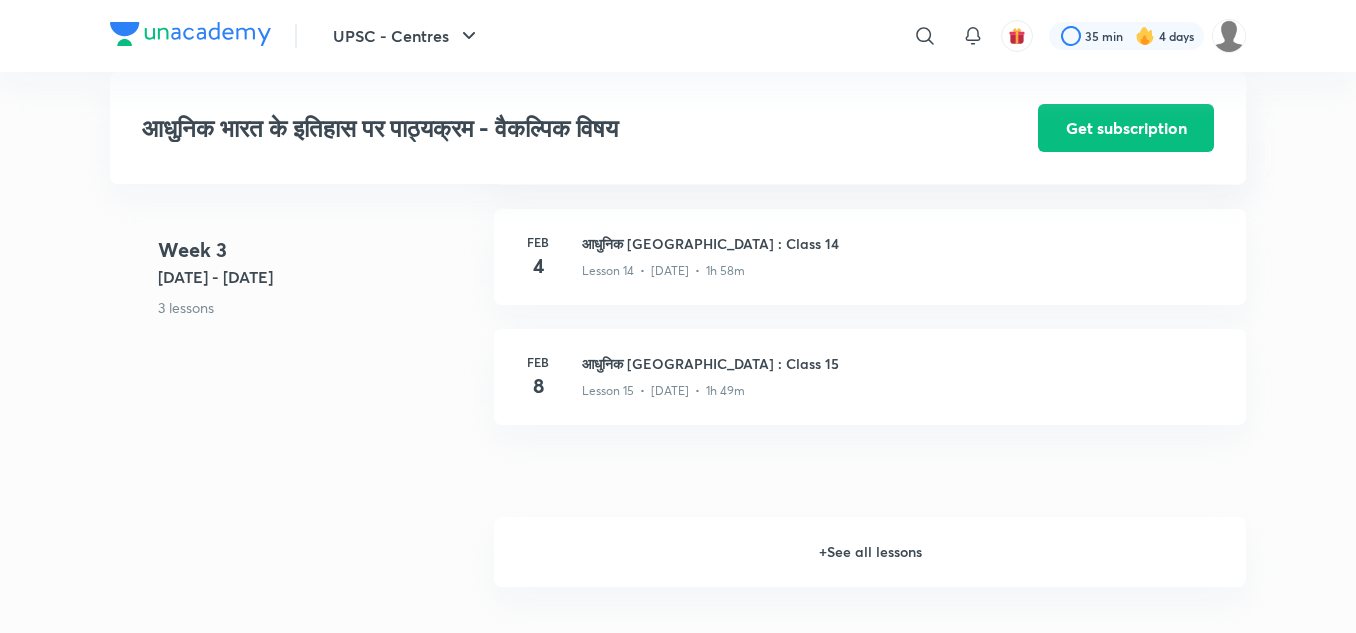 click on "+  See all lessons" at bounding box center (870, 552) 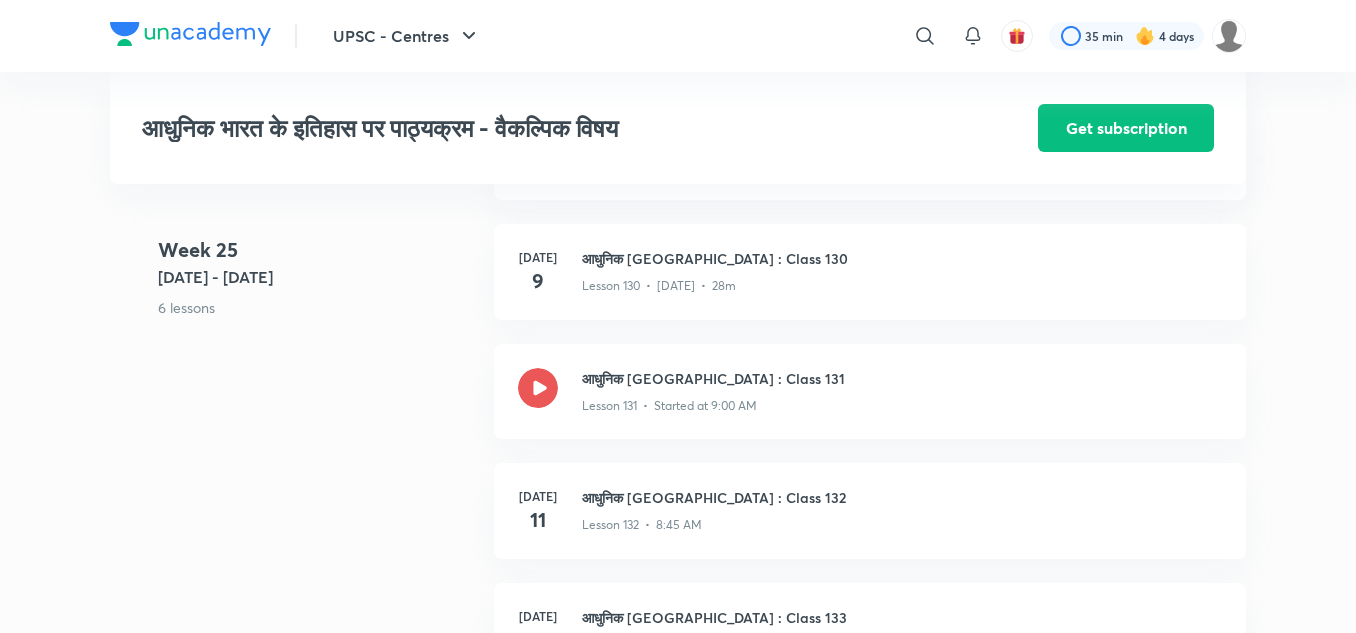scroll, scrollTop: 18696, scrollLeft: 0, axis: vertical 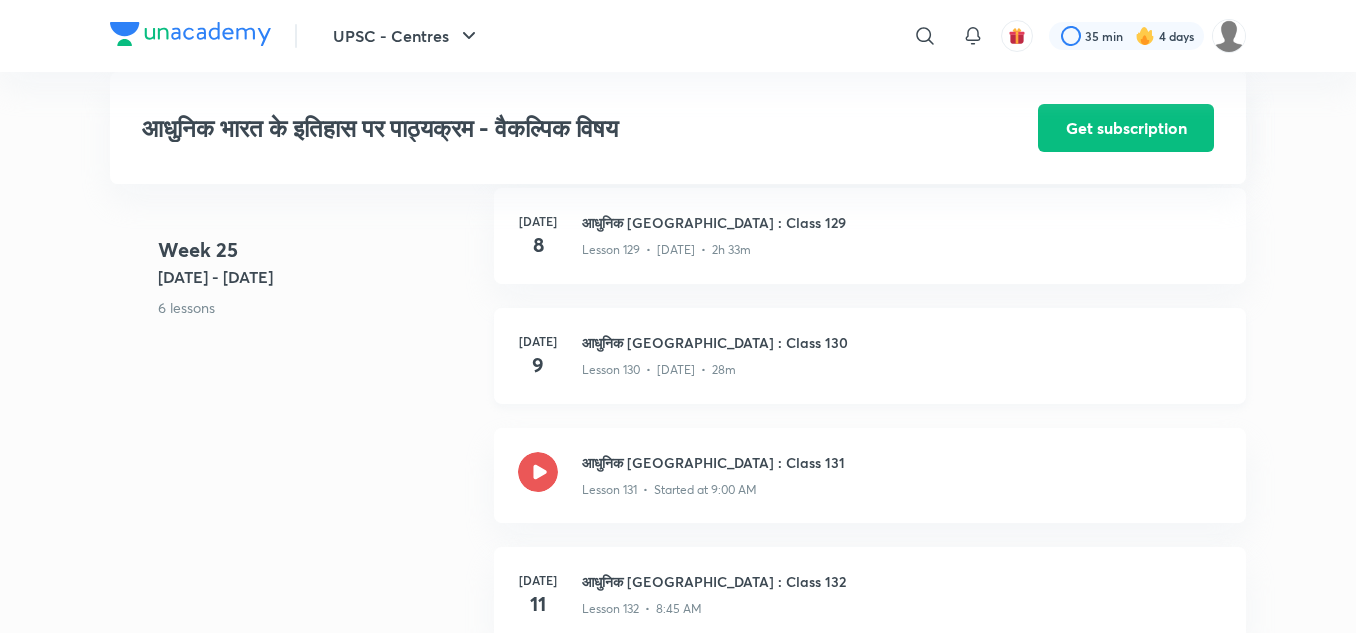 click on "आधुनिक भारत : Class 130" at bounding box center (902, 342) 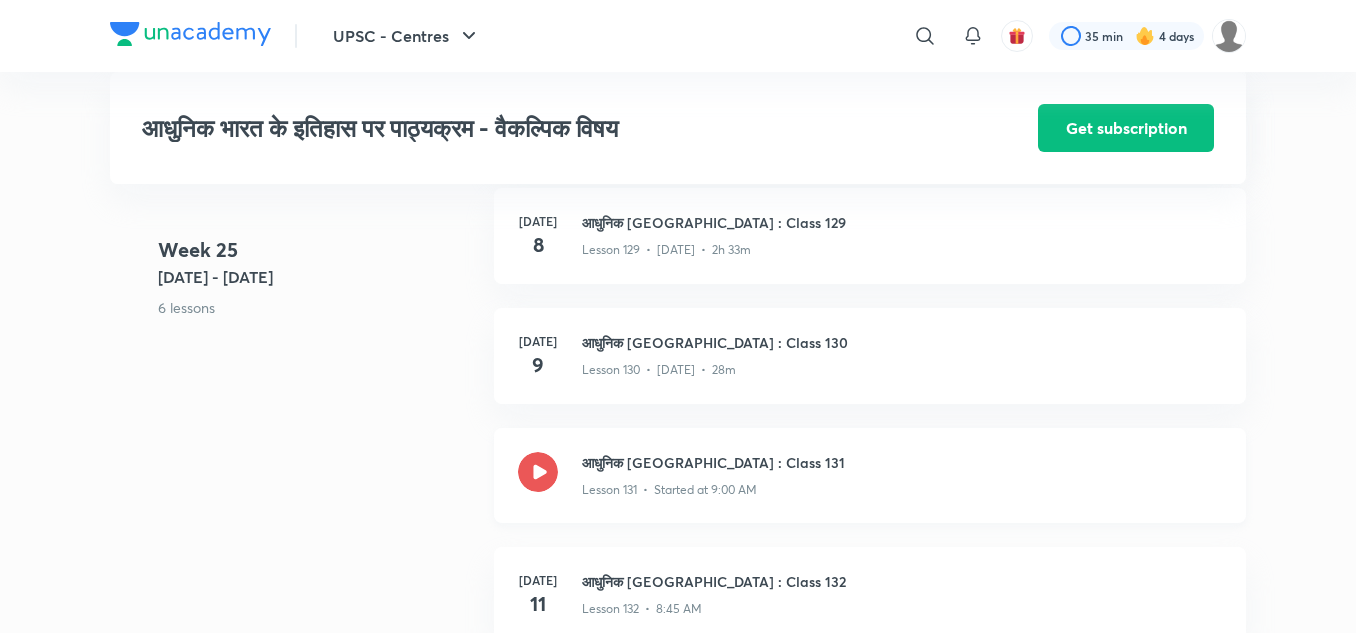click on "आधुनिक भारत : Class 131" at bounding box center (902, -17957) 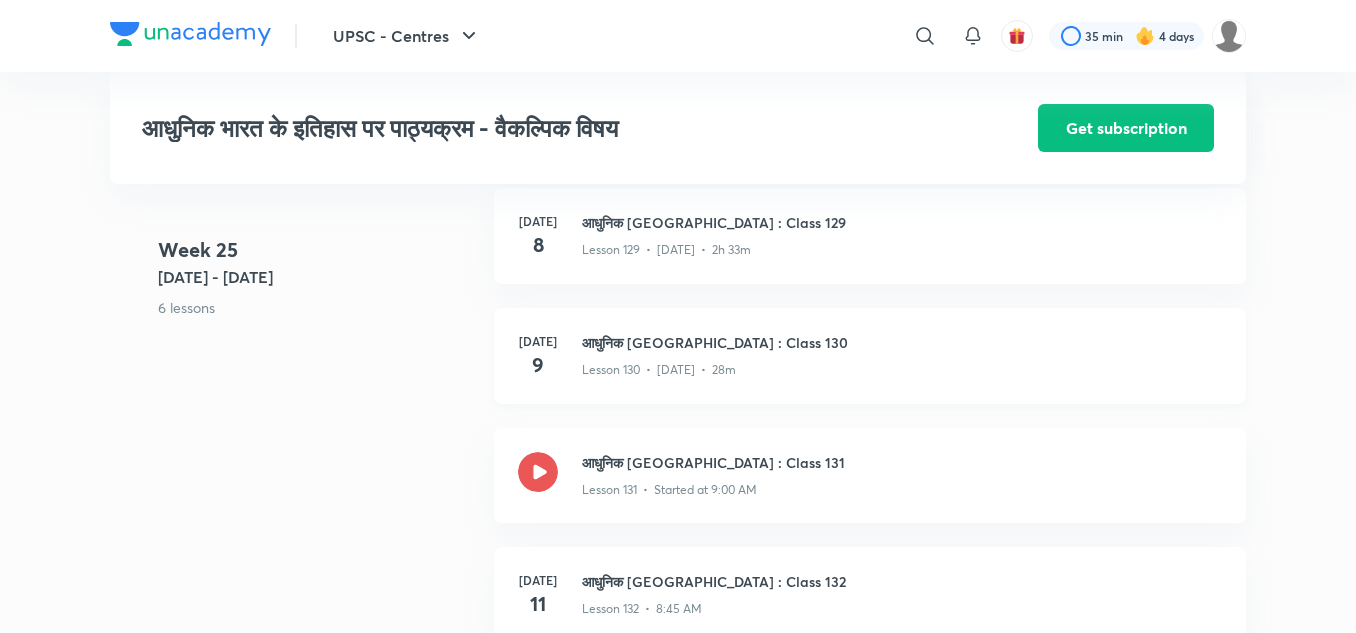 click on "आधुनिक भारत : Class 130" at bounding box center [902, 342] 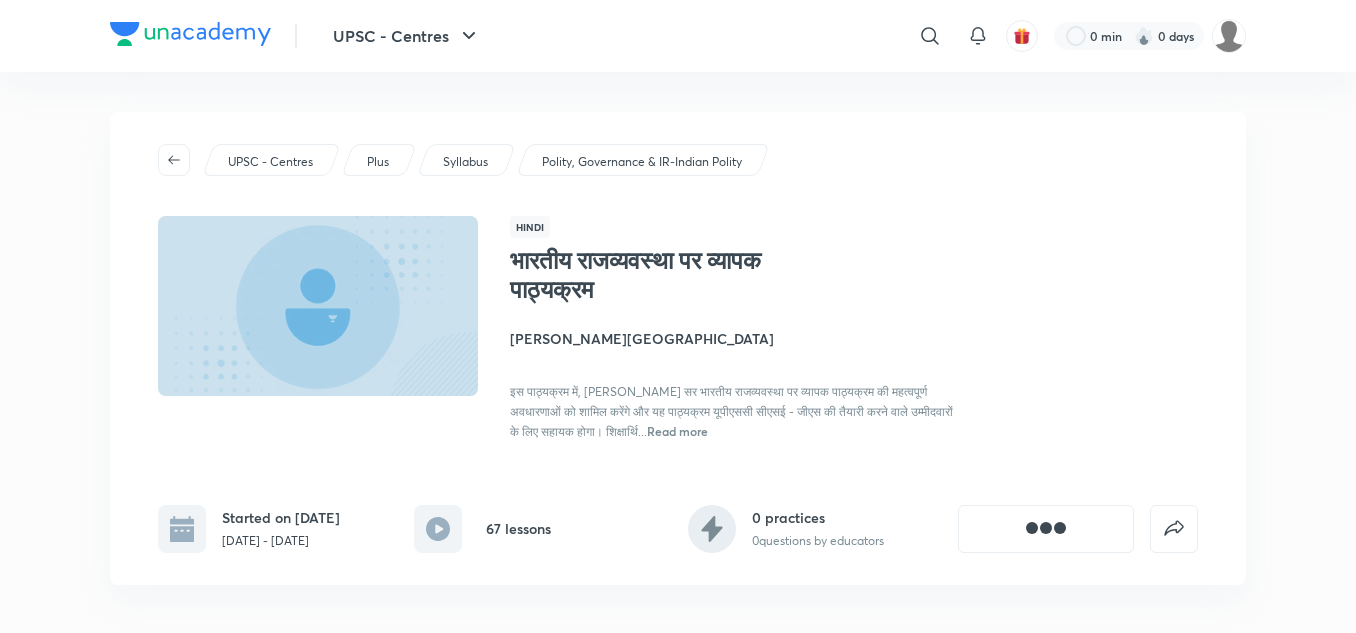 scroll, scrollTop: 0, scrollLeft: 0, axis: both 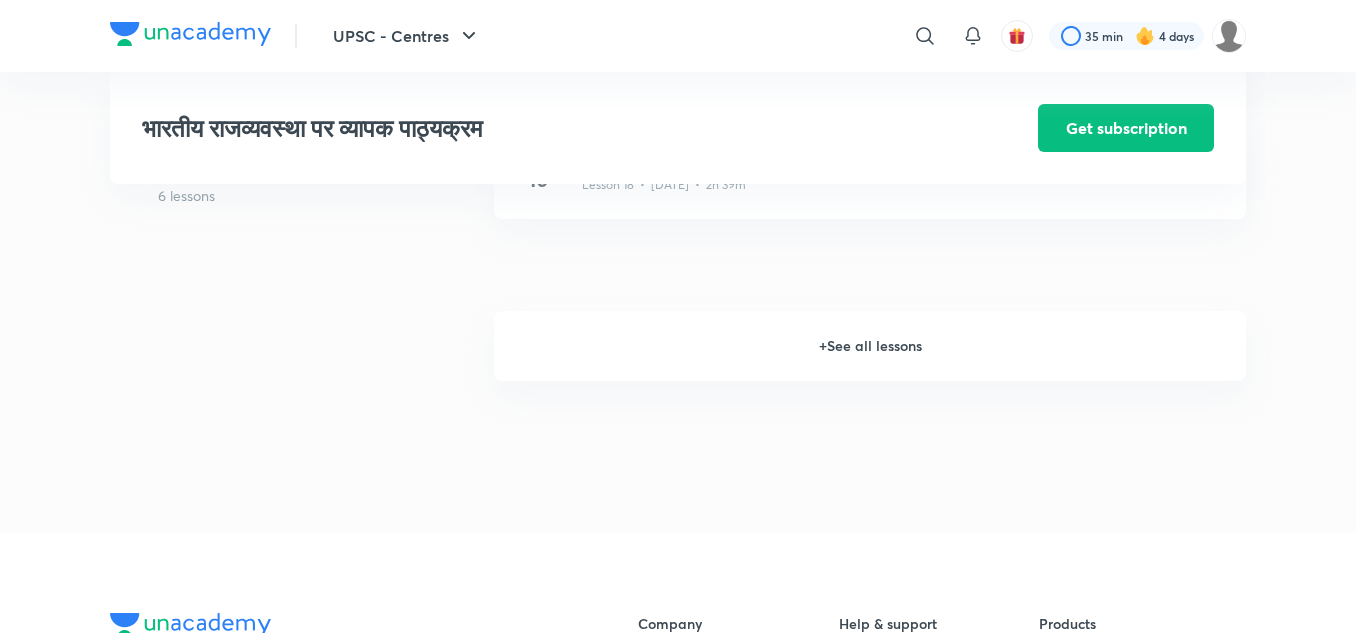 click on "+  See all lessons" at bounding box center [870, 346] 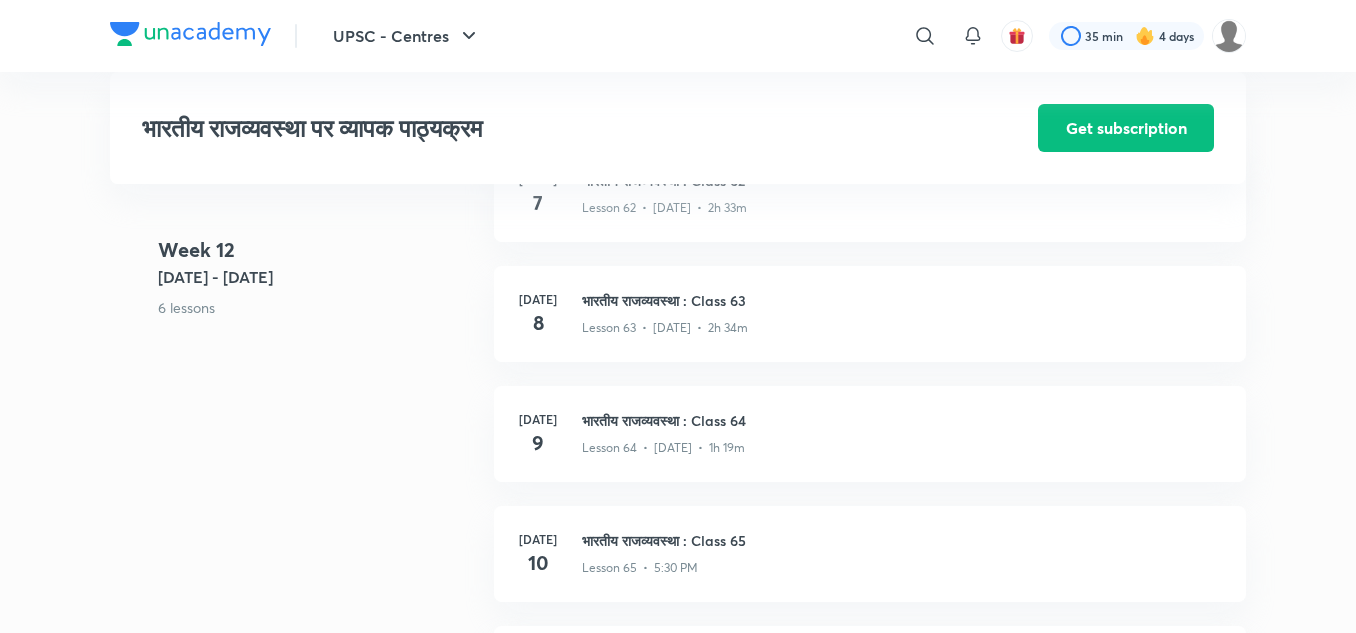 scroll, scrollTop: 9398, scrollLeft: 0, axis: vertical 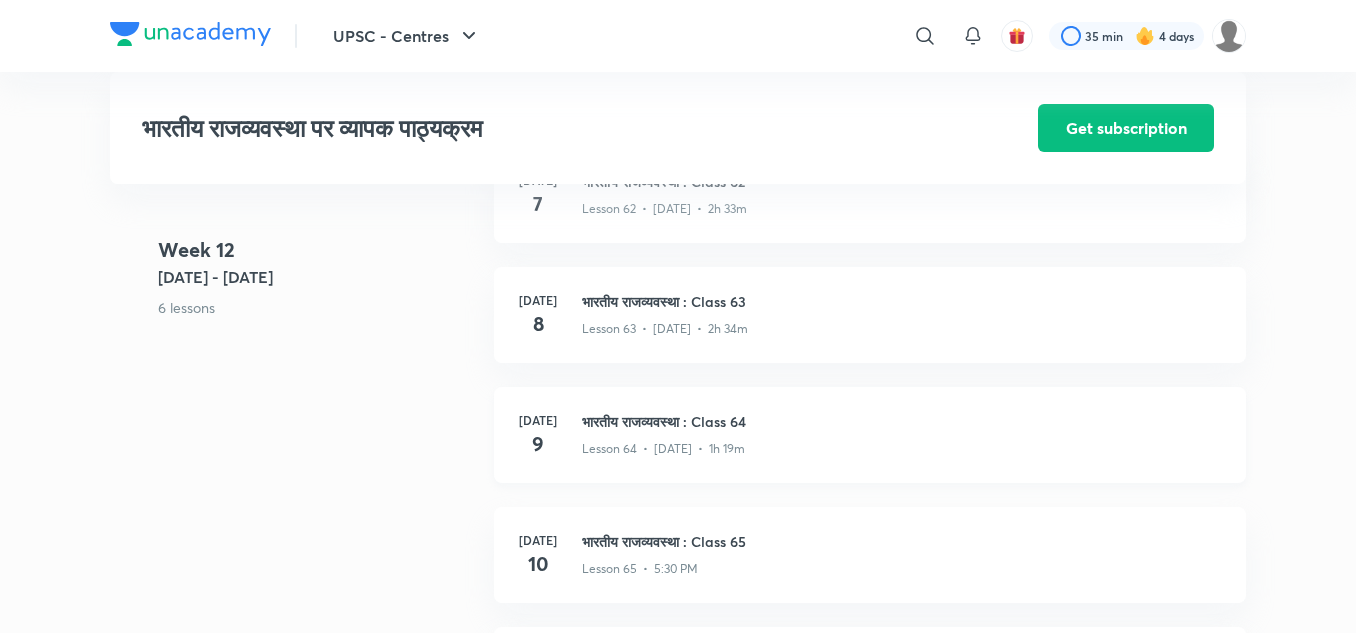 click on "भारतीय राजव्यवस्था : Class 64" at bounding box center [902, -8675] 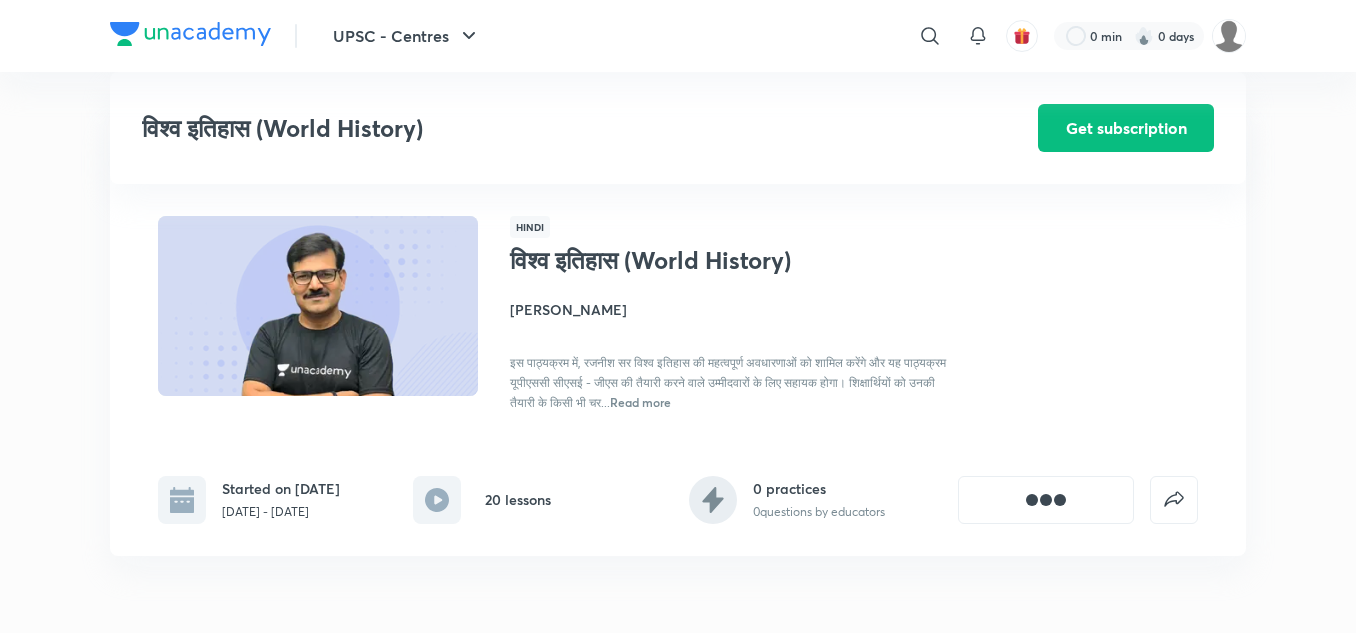 scroll, scrollTop: 2371, scrollLeft: 0, axis: vertical 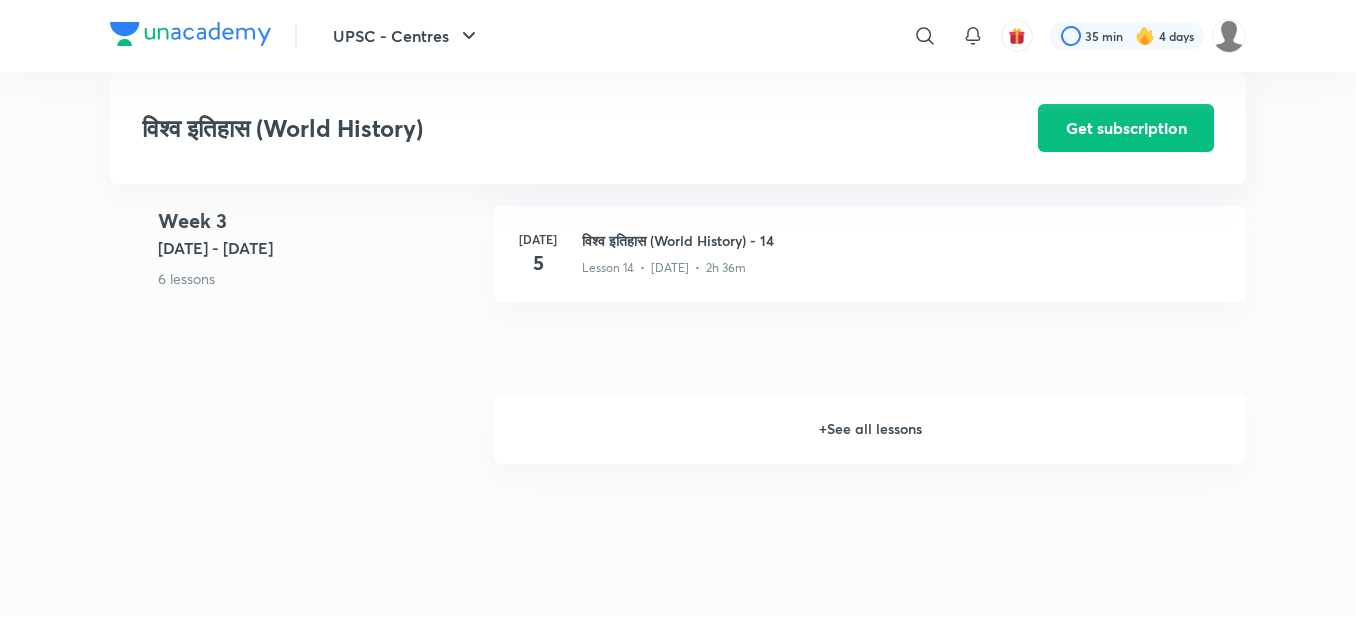 click on "+  See all lessons" at bounding box center [870, 429] 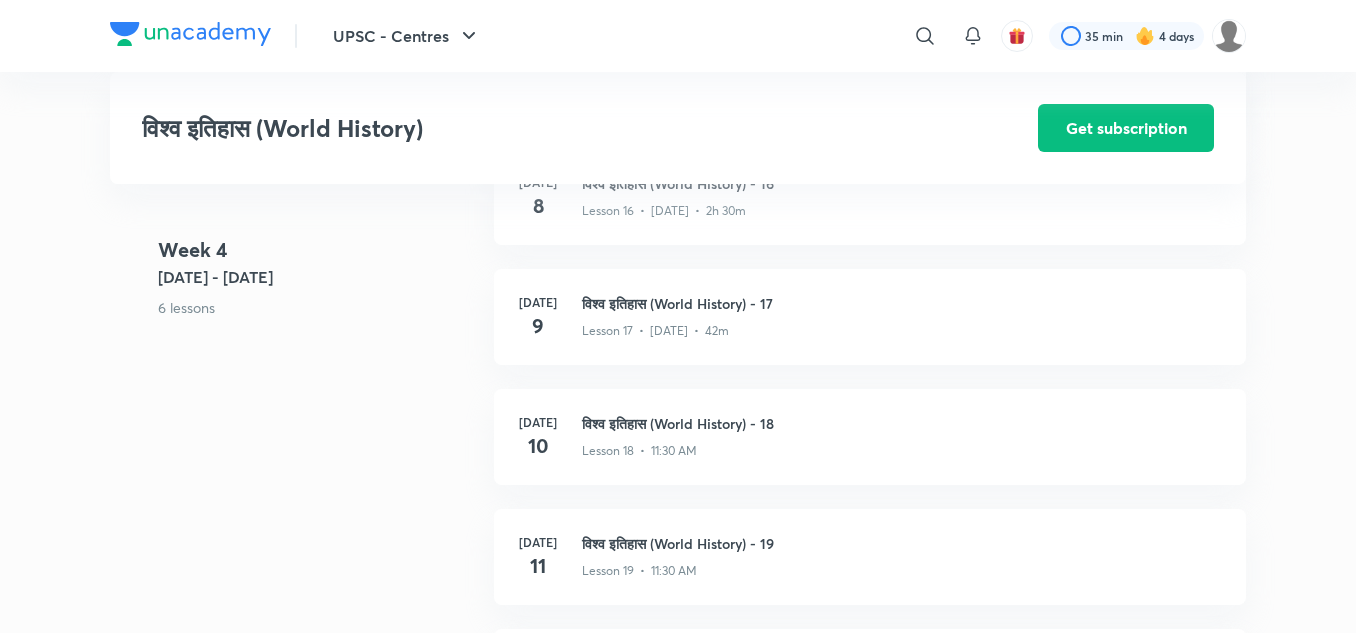 scroll, scrollTop: 2861, scrollLeft: 0, axis: vertical 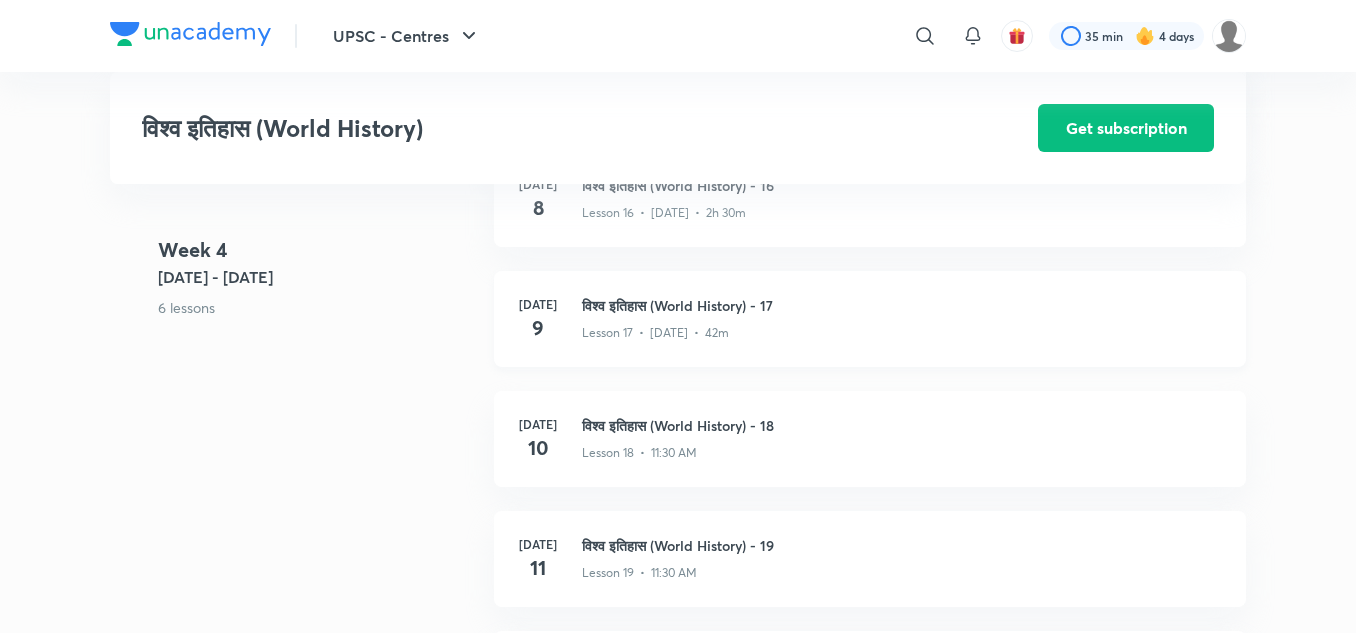click on "विश्व इतिहास (World History) - 17" at bounding box center (902, 305) 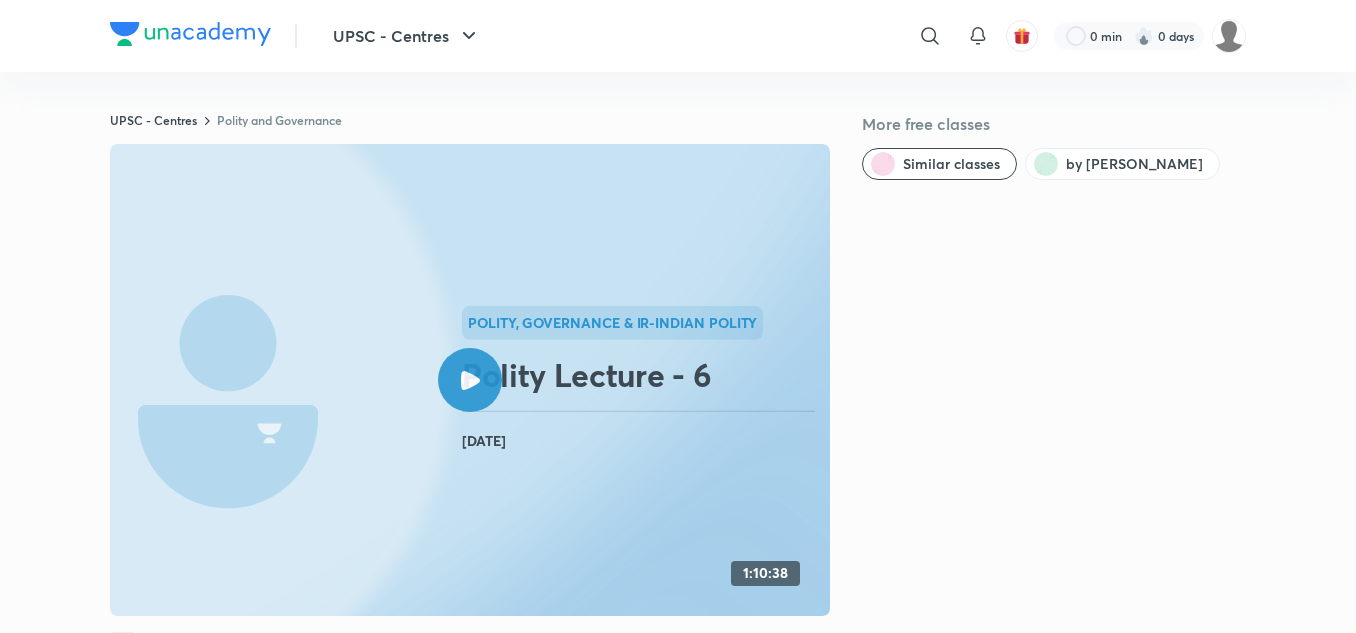 scroll, scrollTop: 0, scrollLeft: 0, axis: both 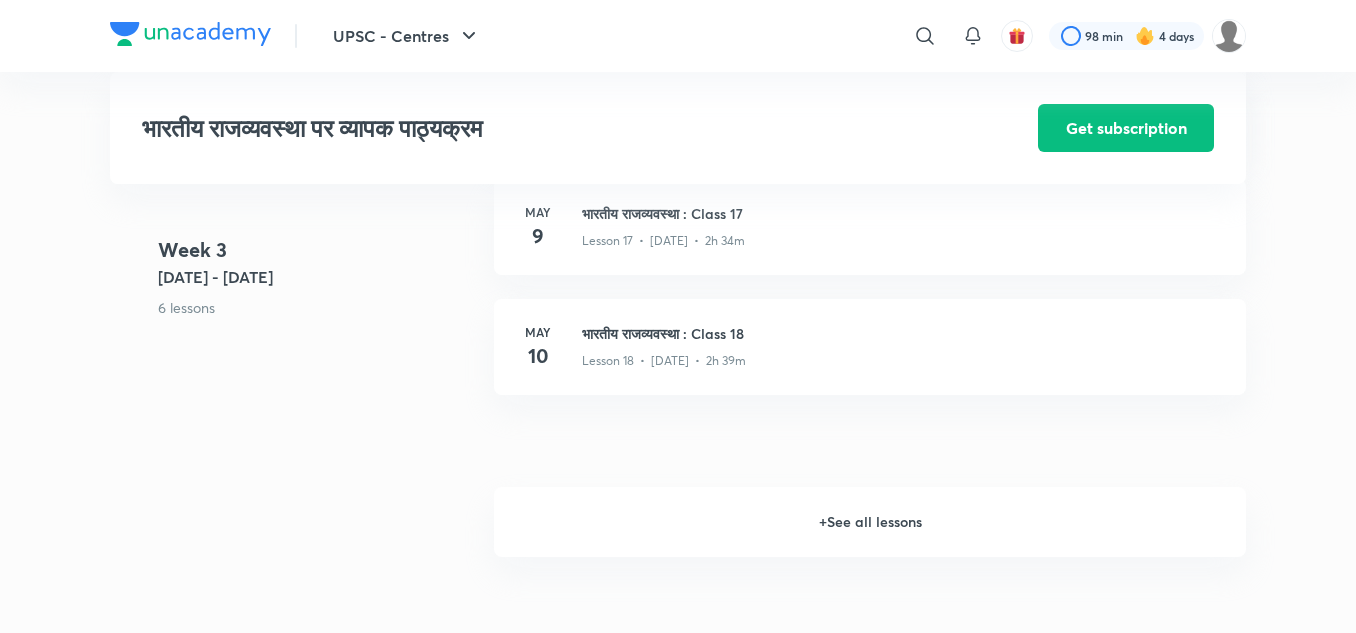 click on "+  See all lessons" at bounding box center (870, 522) 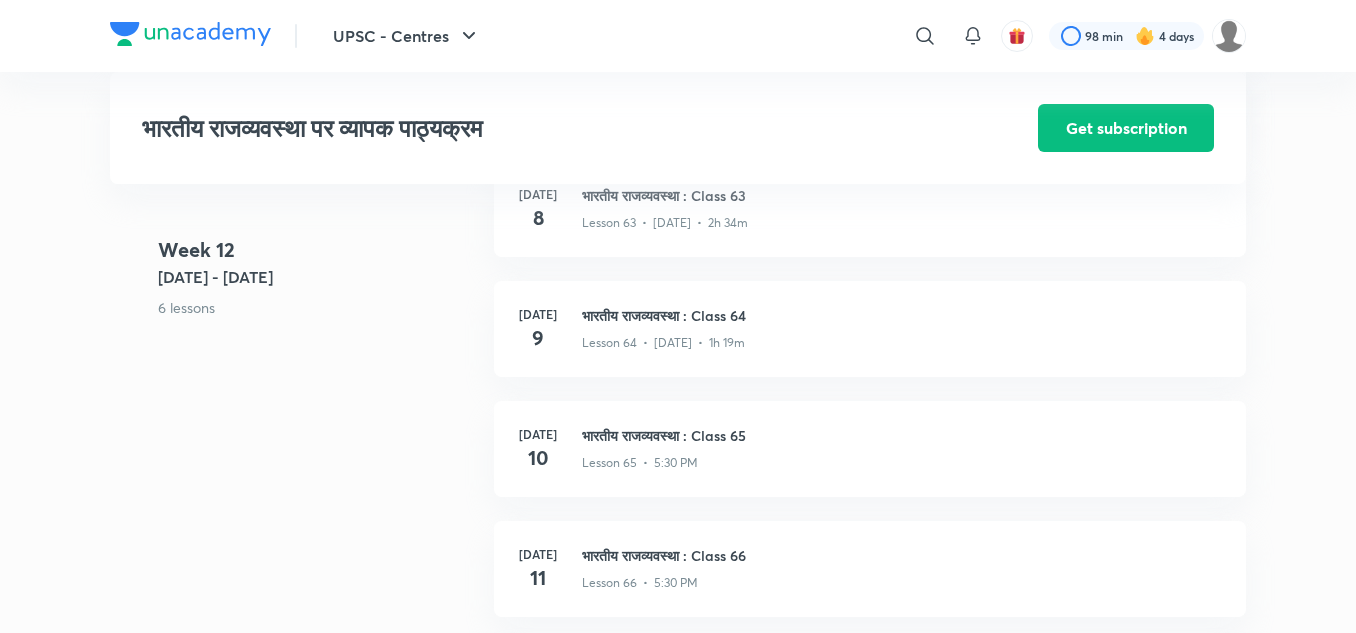 scroll, scrollTop: 9503, scrollLeft: 0, axis: vertical 